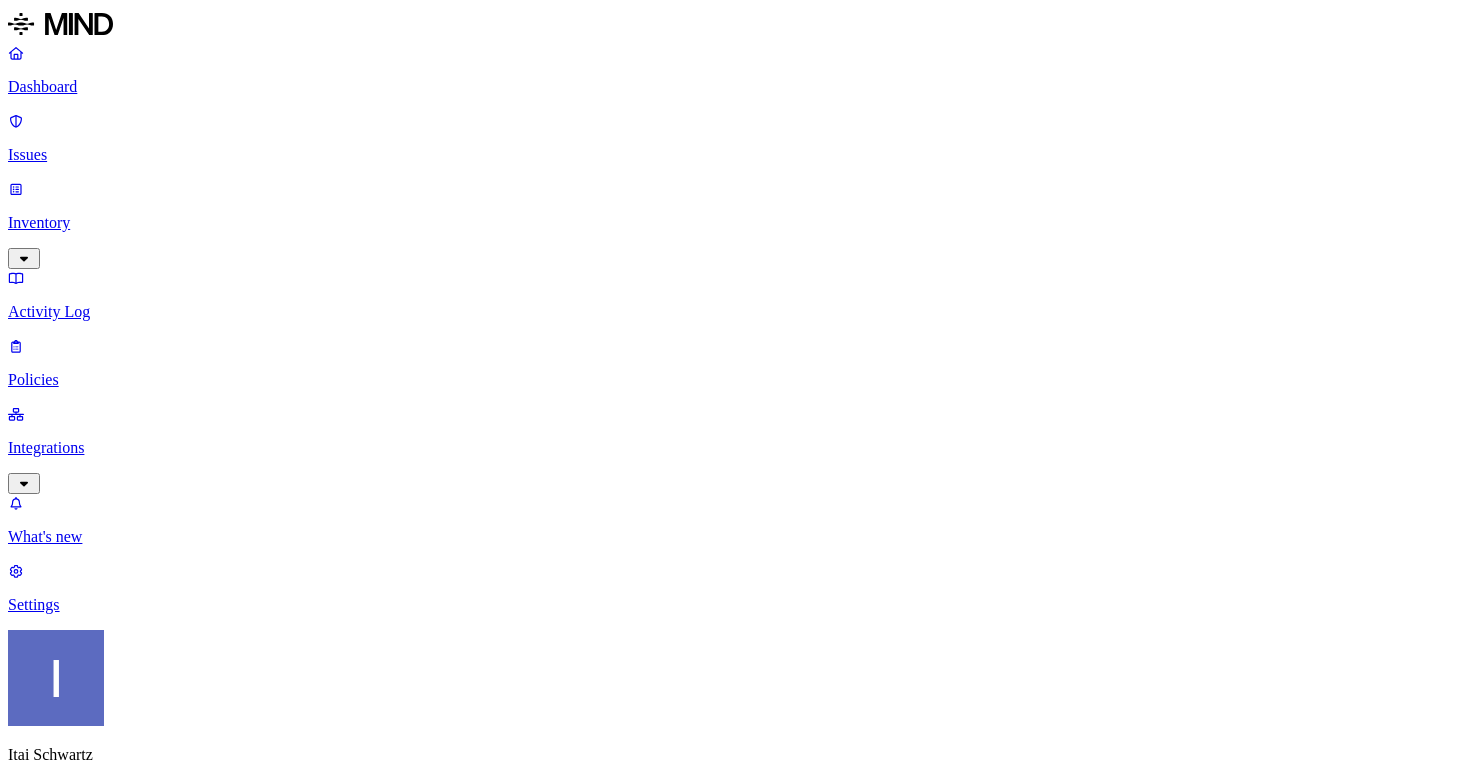 scroll, scrollTop: 0, scrollLeft: 0, axis: both 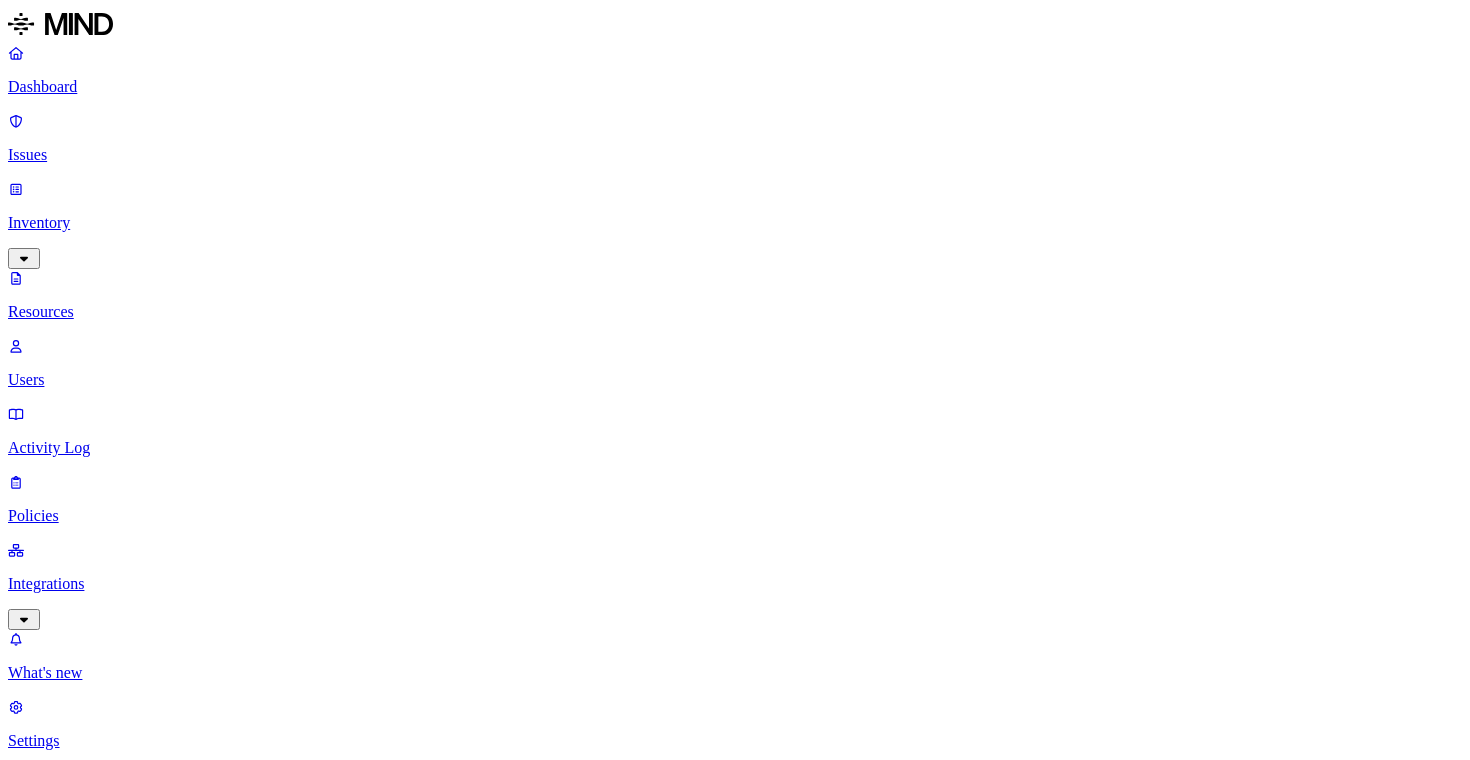 click on "Activity Log" at bounding box center (735, 431) 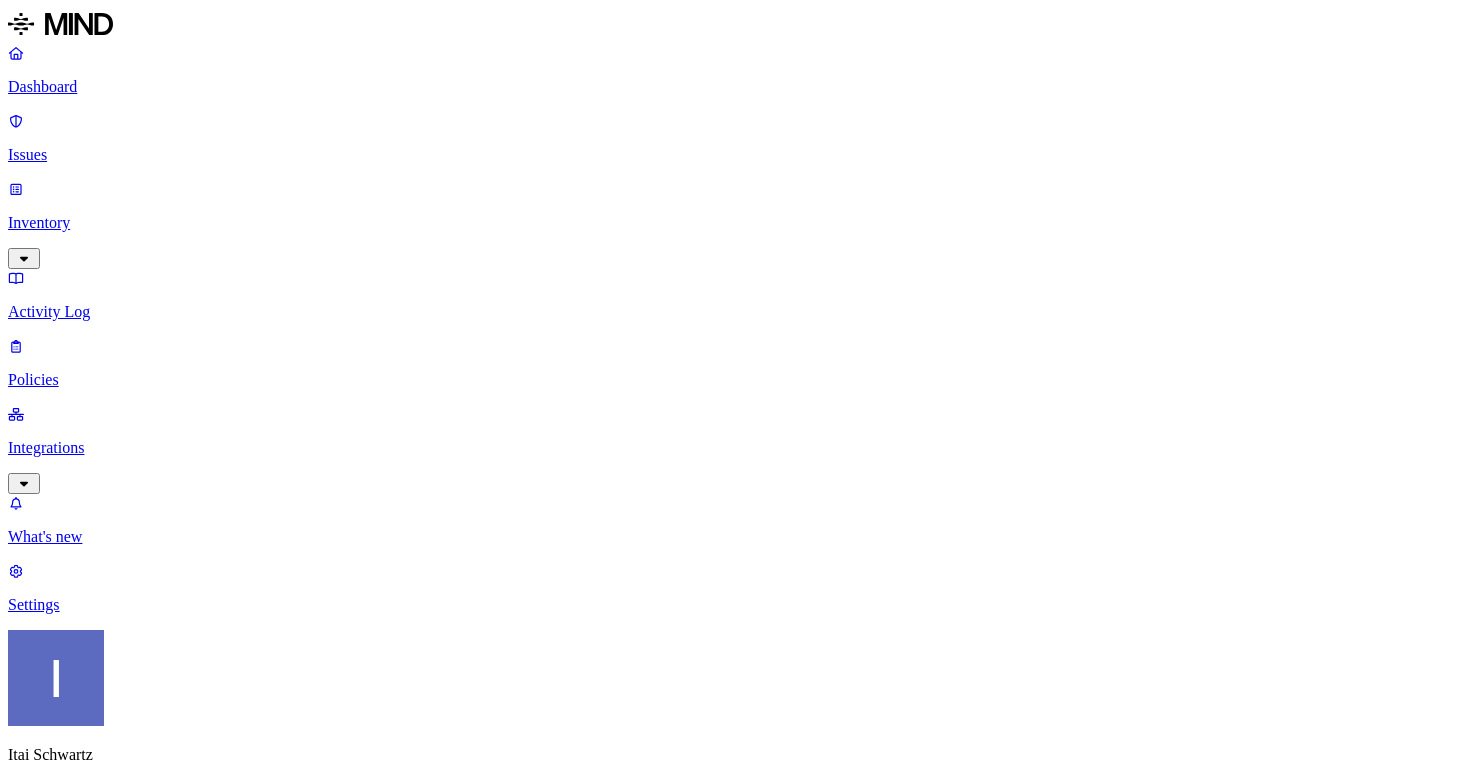 scroll, scrollTop: 0, scrollLeft: 0, axis: both 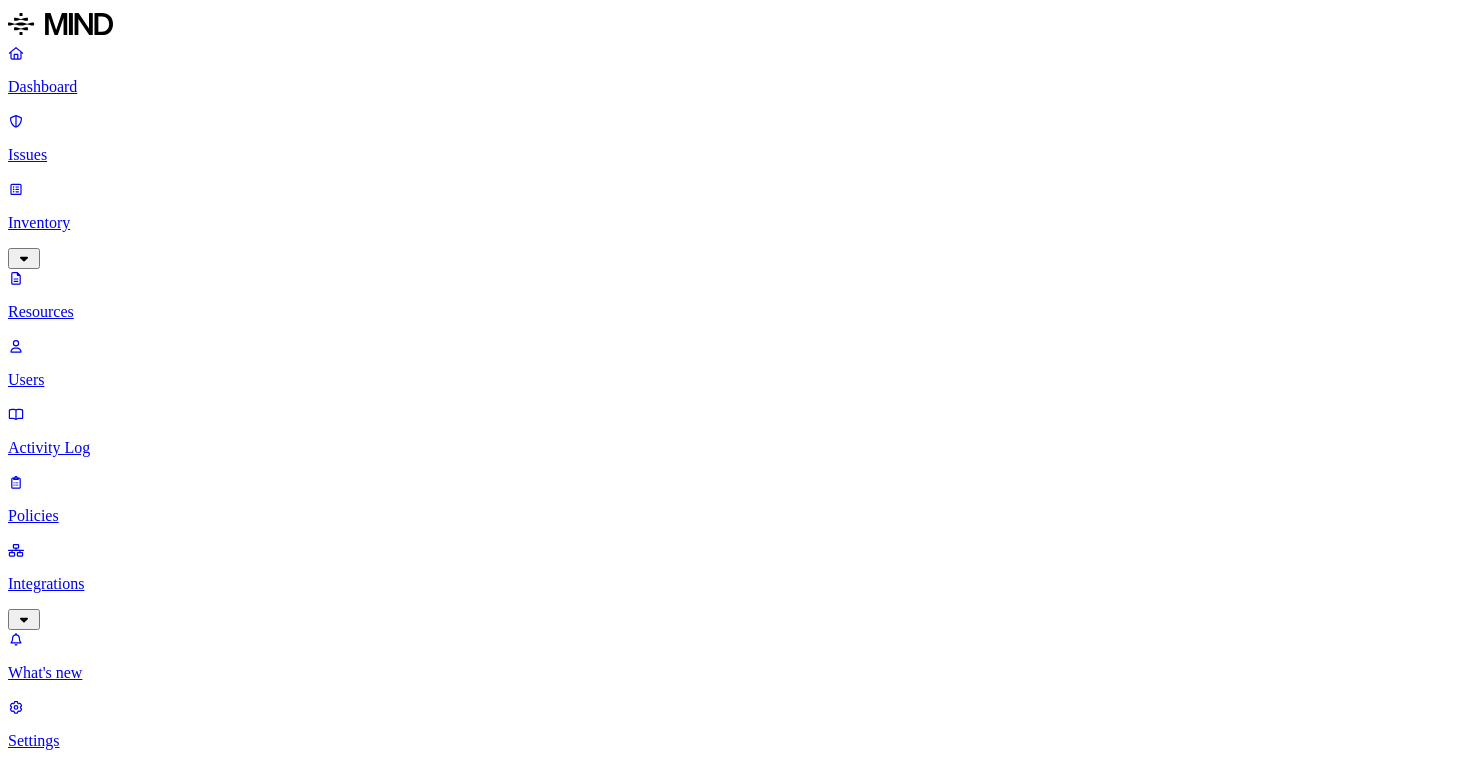 click on "Resources" at bounding box center (735, 1004) 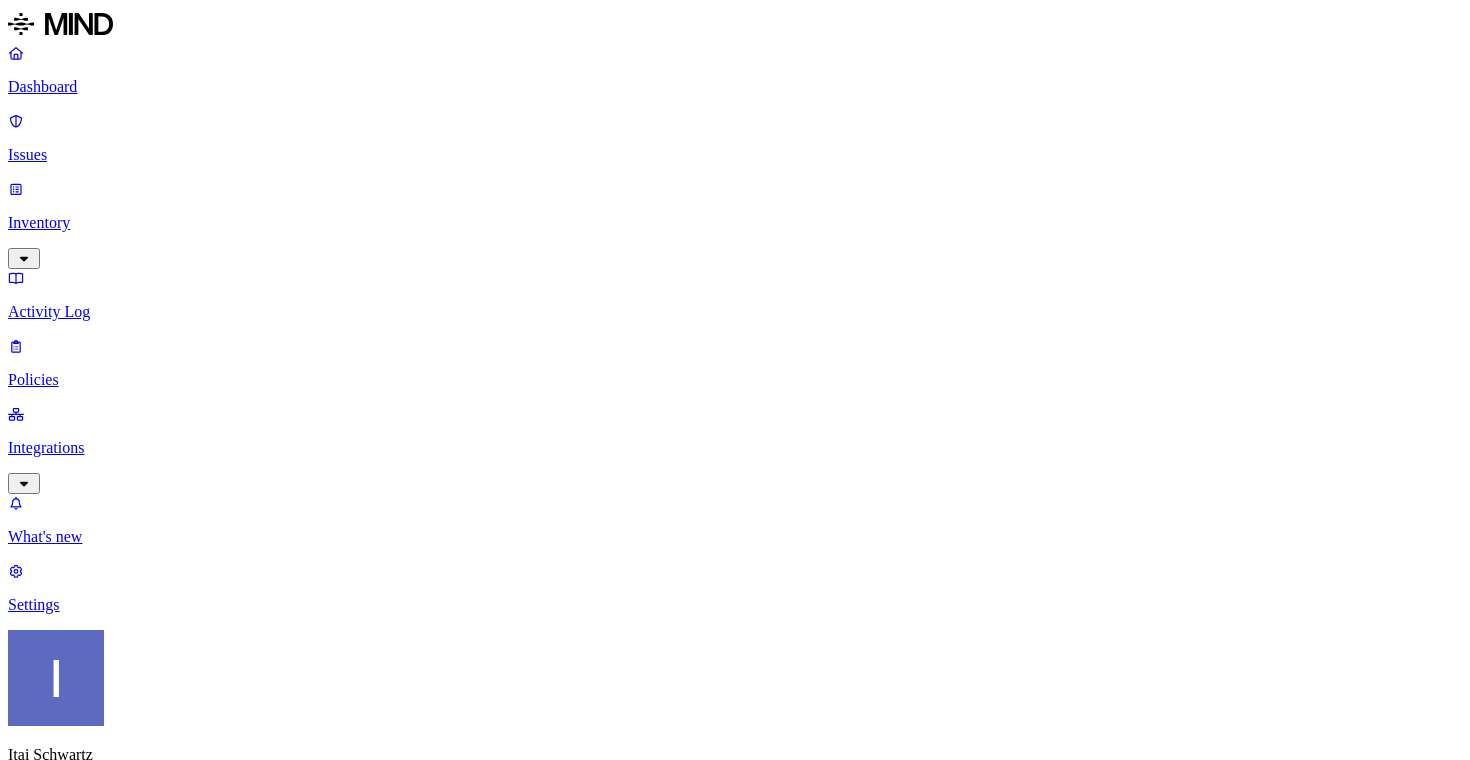 scroll, scrollTop: 0, scrollLeft: 0, axis: both 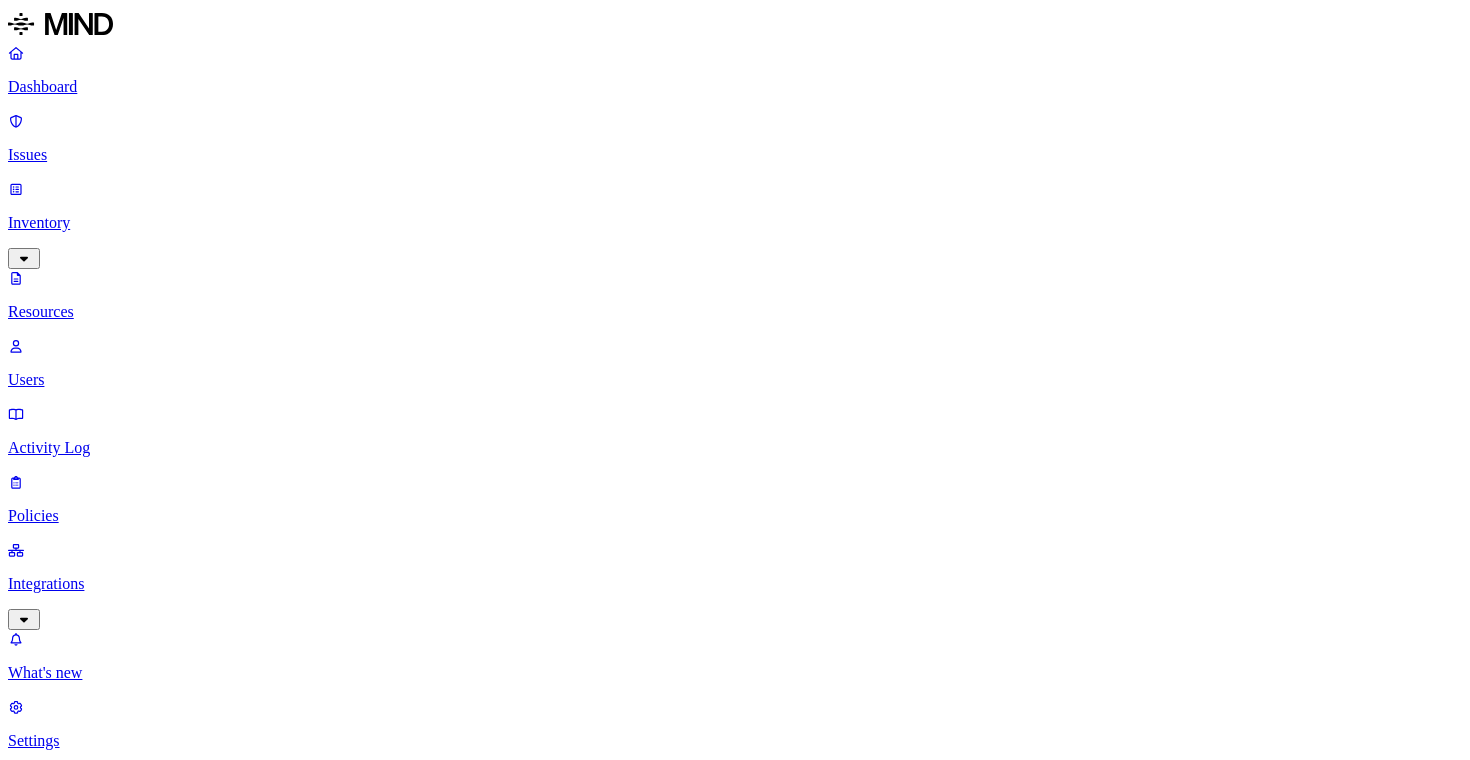click on "Users" at bounding box center (735, 363) 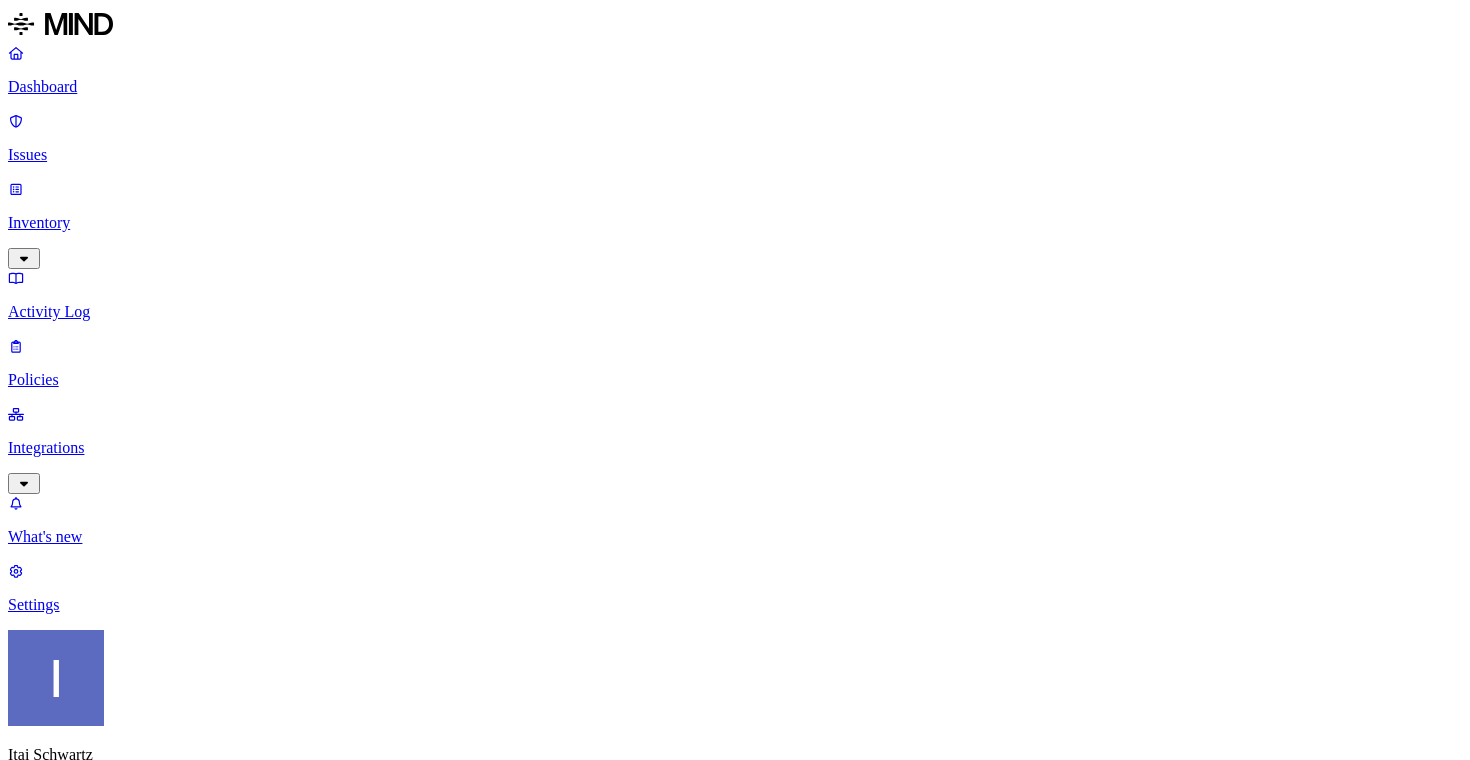 click on "File uploaded" at bounding box center (271, 1264) 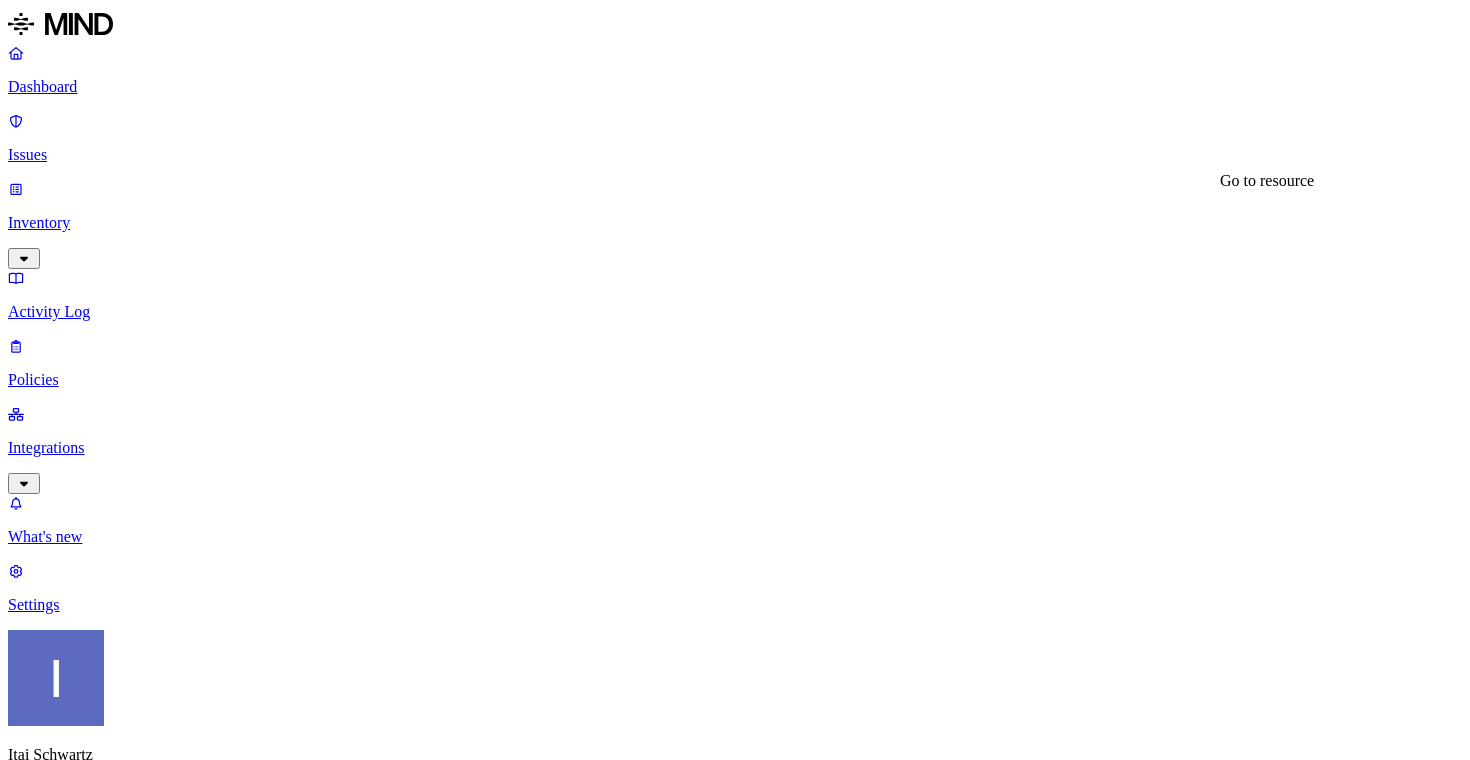 click at bounding box center (141, 3306) 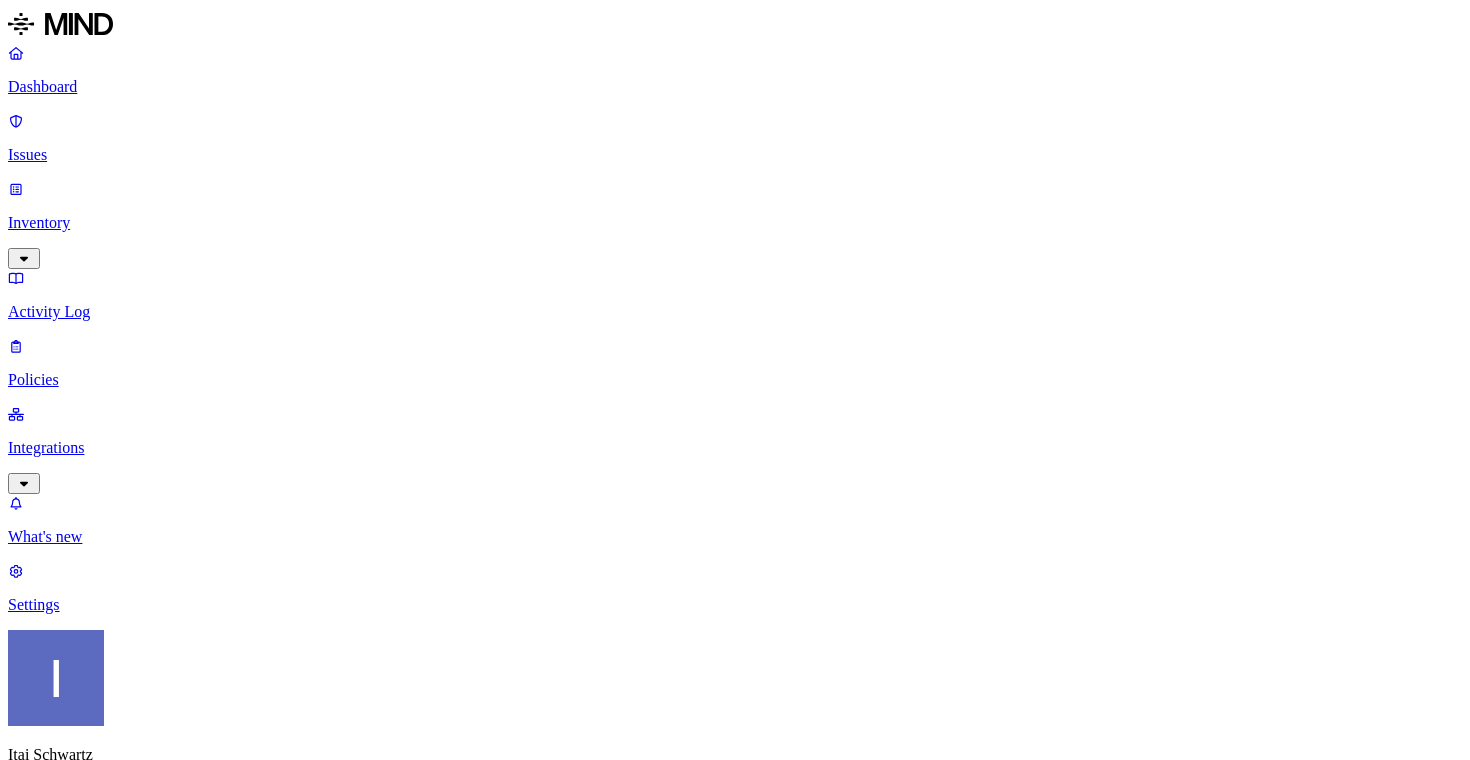 scroll, scrollTop: 0, scrollLeft: 0, axis: both 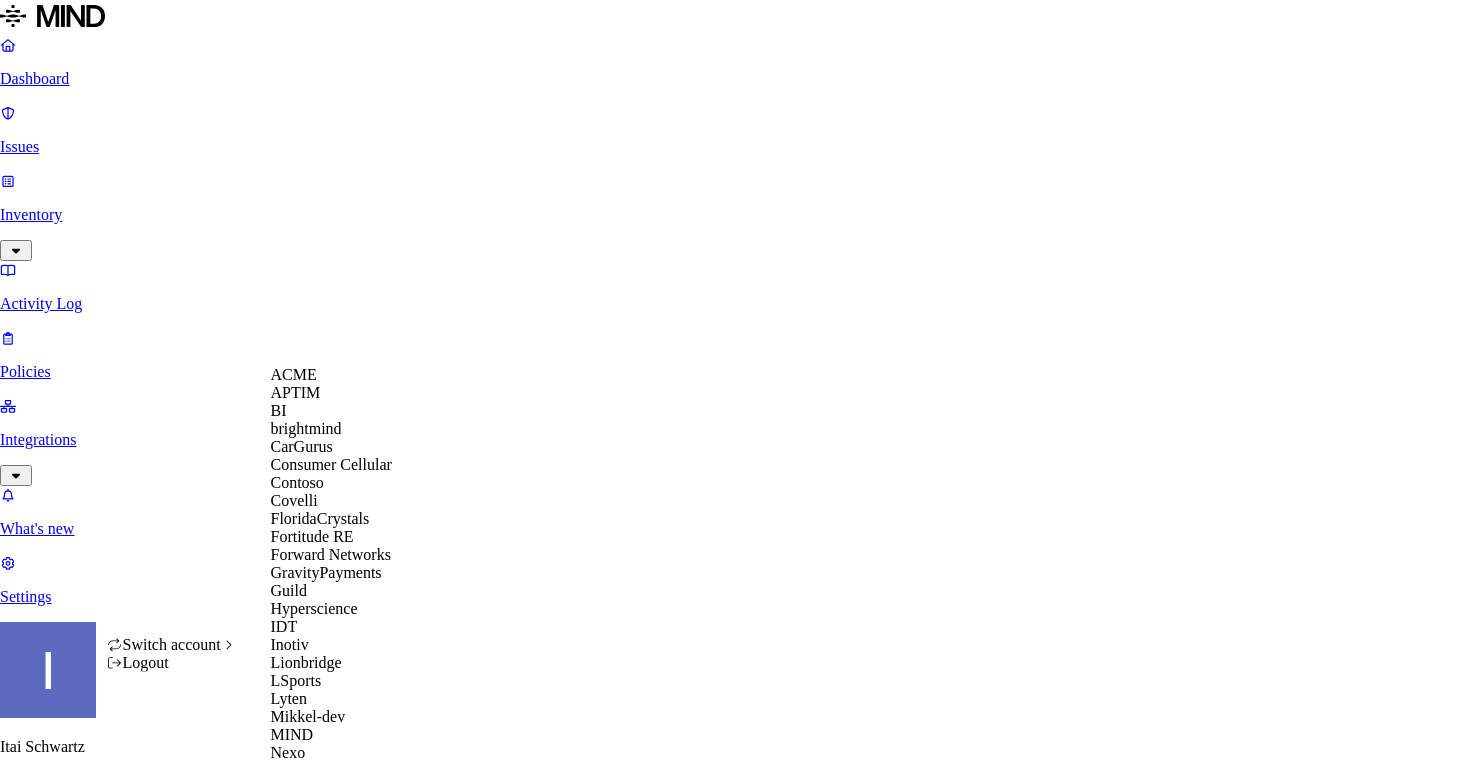 click on "Dashboard Issues Inventory Activity Log Policies Integrations What's new 1 Settings Itai Schwartz ACME Activity Log 32,591 Activities App Event User OAuth app Description Date IP address File uploaded hodbn@example.com Google Drive Web The file Epic+EHR+patient.jpg was uploaded Aug 3, 2025, 01:15 PM 199.203.89.201 File viewed hodbn@example.com Google Drive Web The file franklin_jones.jpg was viewed Aug 3, 2025, 01:08 PM 199.203.89.201 File uploaded hodbn@example.com Google Drive Web The file franklin_jones.jpg was uploaded Aug 3, 2025, 01:07 PM 199.203.89.201 File viewed hodbn@example.com – The file SSN2.txt was viewed Aug 2, 2025, 09:16 AM 34.165.57.174 File upload blocked MIKKEL-DEMO1\user – The file Synthetic CC number.txt was blocked from being uploaded to chatgpt.com Aug 1, 2025, 07:19 PM File upload blocked MIKKEL-DEMO1\user – The file Synthetic CC number.txt was blocked from being uploaded to chatgpt.com Aug 1, 2025, 07:19 PM File upload blocked MIKKEL-DEMO1\user – – –" at bounding box center (735, 1559) 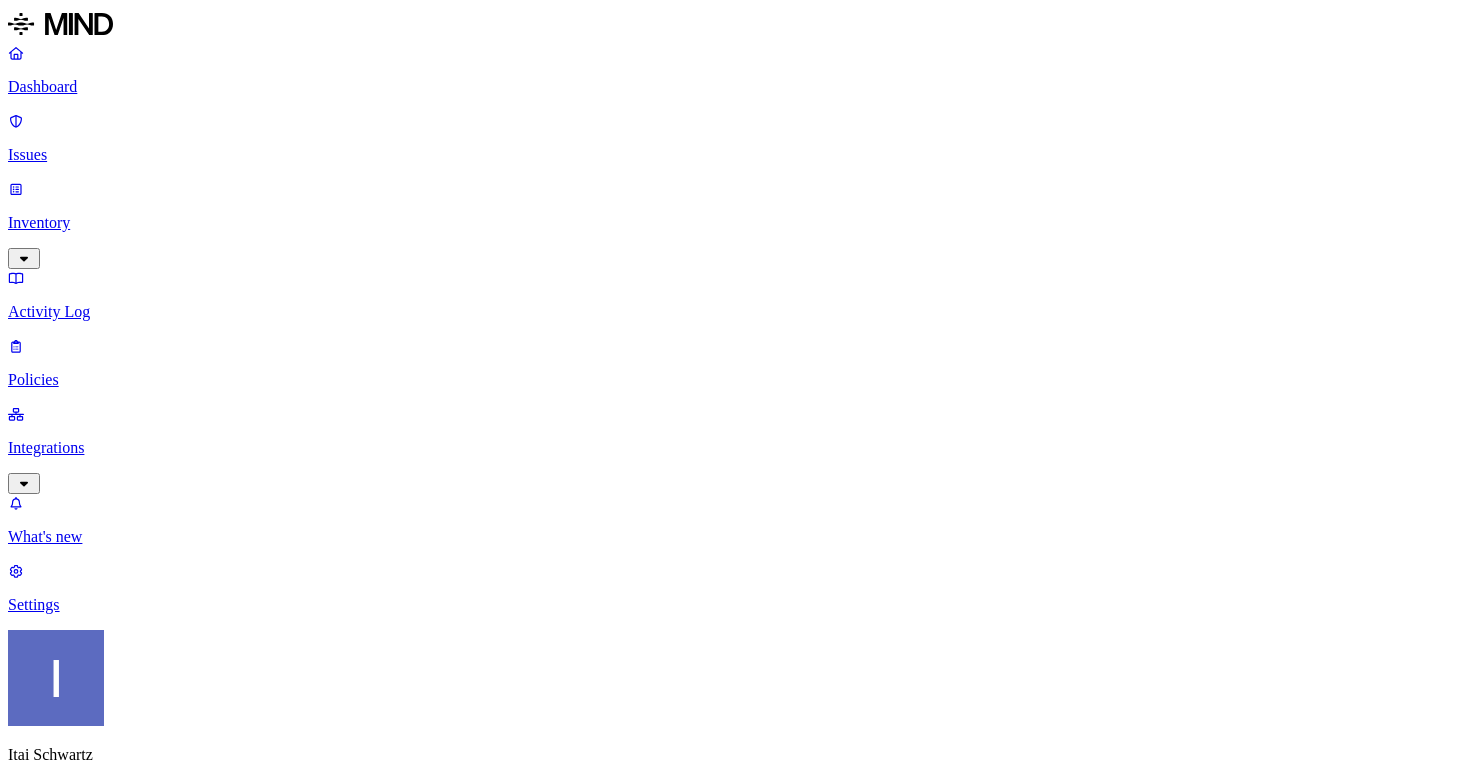 click on "File uploaded" at bounding box center (272, 1064) 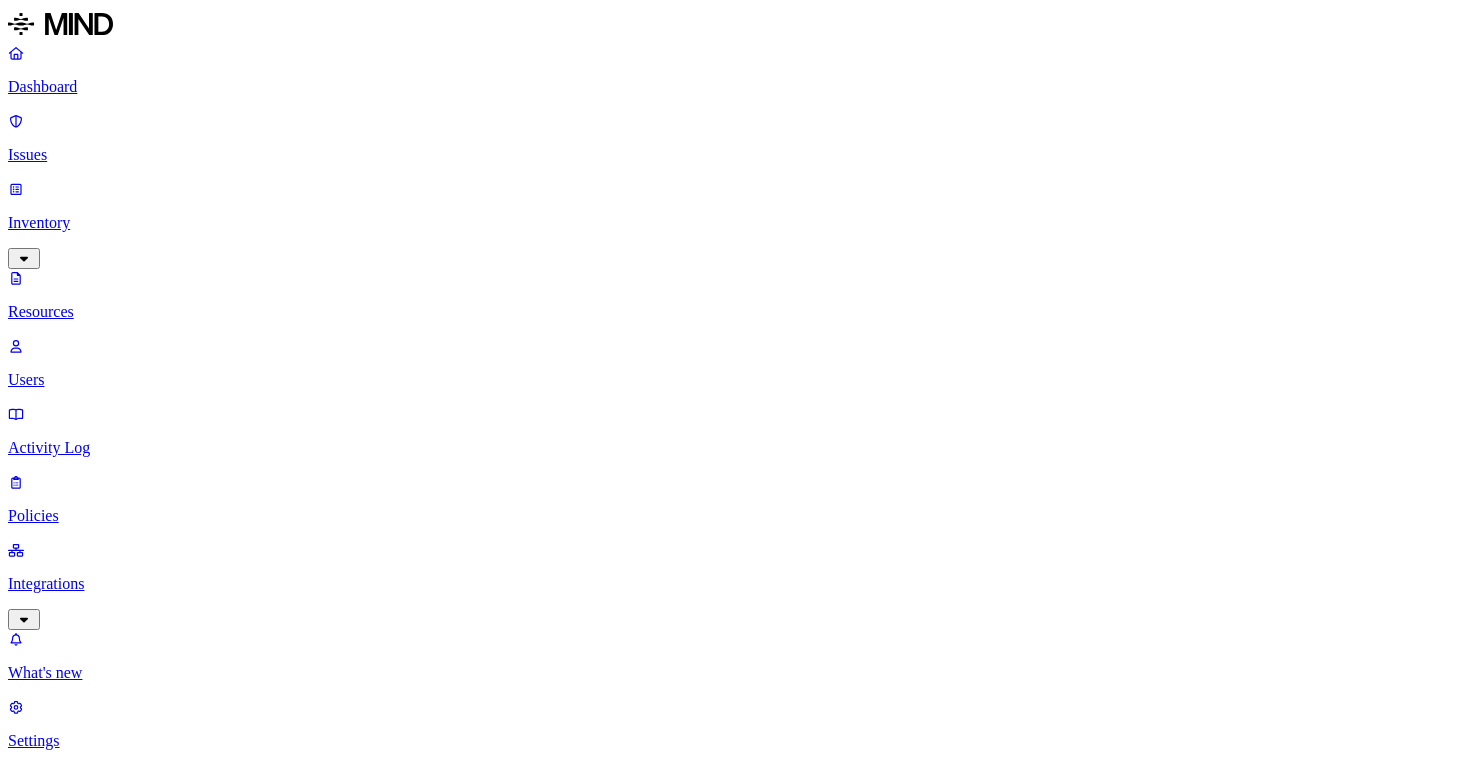 click on "franklin_jones.jpg" at bounding box center [2616, 1287] 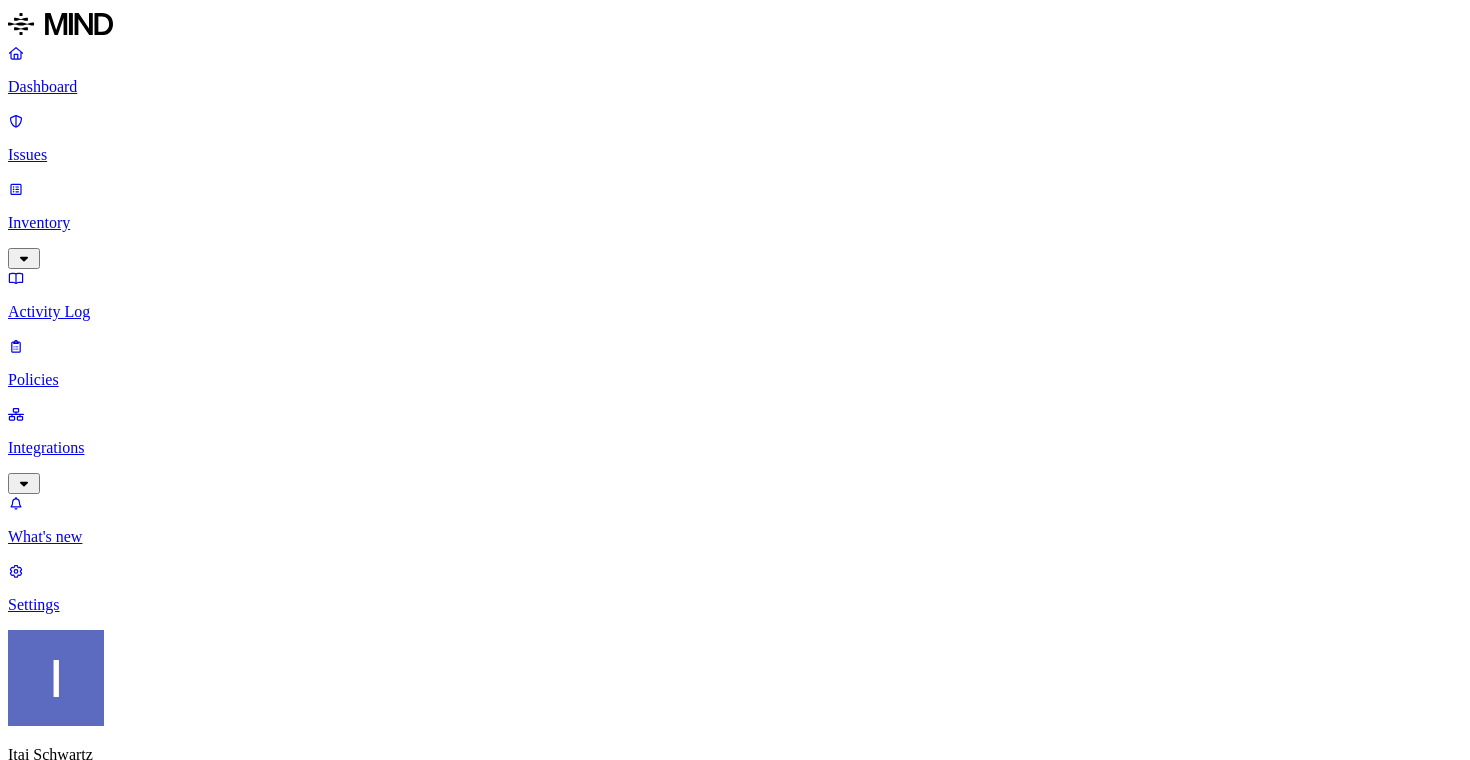 scroll, scrollTop: 0, scrollLeft: 0, axis: both 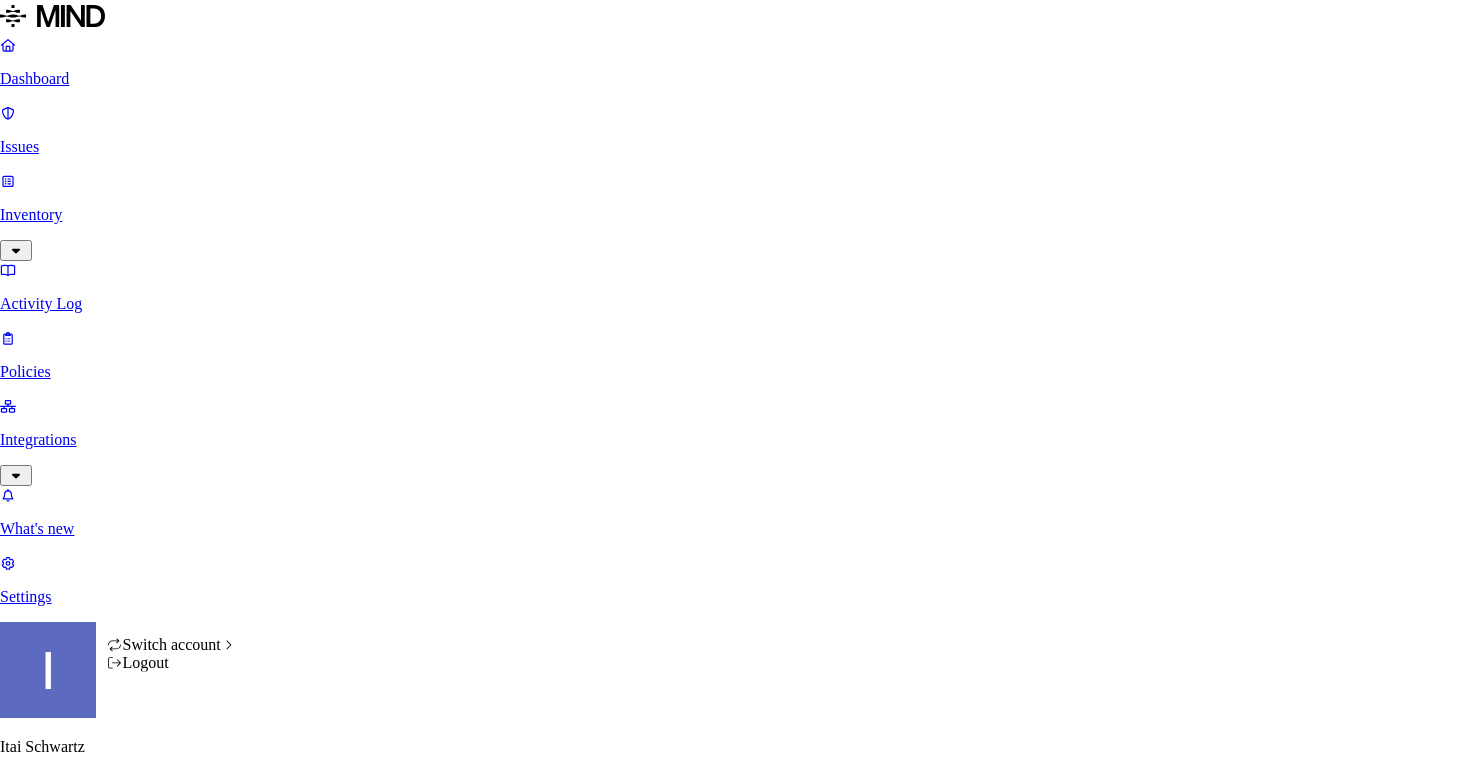 click on "Dashboard Issues Inventory Activity Log Policies Integrations What's new 1 Settings [FIRST] [LAST] ACME Dashboard 7 Discovery Detection Prevention Last update: 01:01 PM Scanned resources 2.71K Resources by integration 1.97K ACME Office365 539 ACME Google Drive 82 MIND ACME 48 ACME Confluence 37 ACME Box 8 ACME onprem file share PII 314 IBAN 272 SSN 38 Person Name 30 Email address 17 Date of birth 3 Individual Taxpayer Identification 2 PCI 117 Credit card 119 Secrets 176 AWS credentials 169 Github credentials 3 Password 2 Encryption Key 1 Other 1.56K Mind Test File 1.54K Source code 10 CUI 4 Bill of materials 3 Collaboration agreement 2 Statement of work 2 Top resources with sensitive data Resource Sensitive records Owner Last access selective + classify try 4.docx AWS credentials 107 IBAN 1 Person Name 1 [FIRST] [LAST] [MONTH] 1, 2025, 04:56 AM selective + classify trigger try 7.docx AWS credentials 107 IBAN 1 Person Name 1 [FIRST] [LAST] [MONTH] 1, 2025, 04:56 AM selective+ clssify trigger test2.docx 107 IBAN 1" at bounding box center [735, 2431] 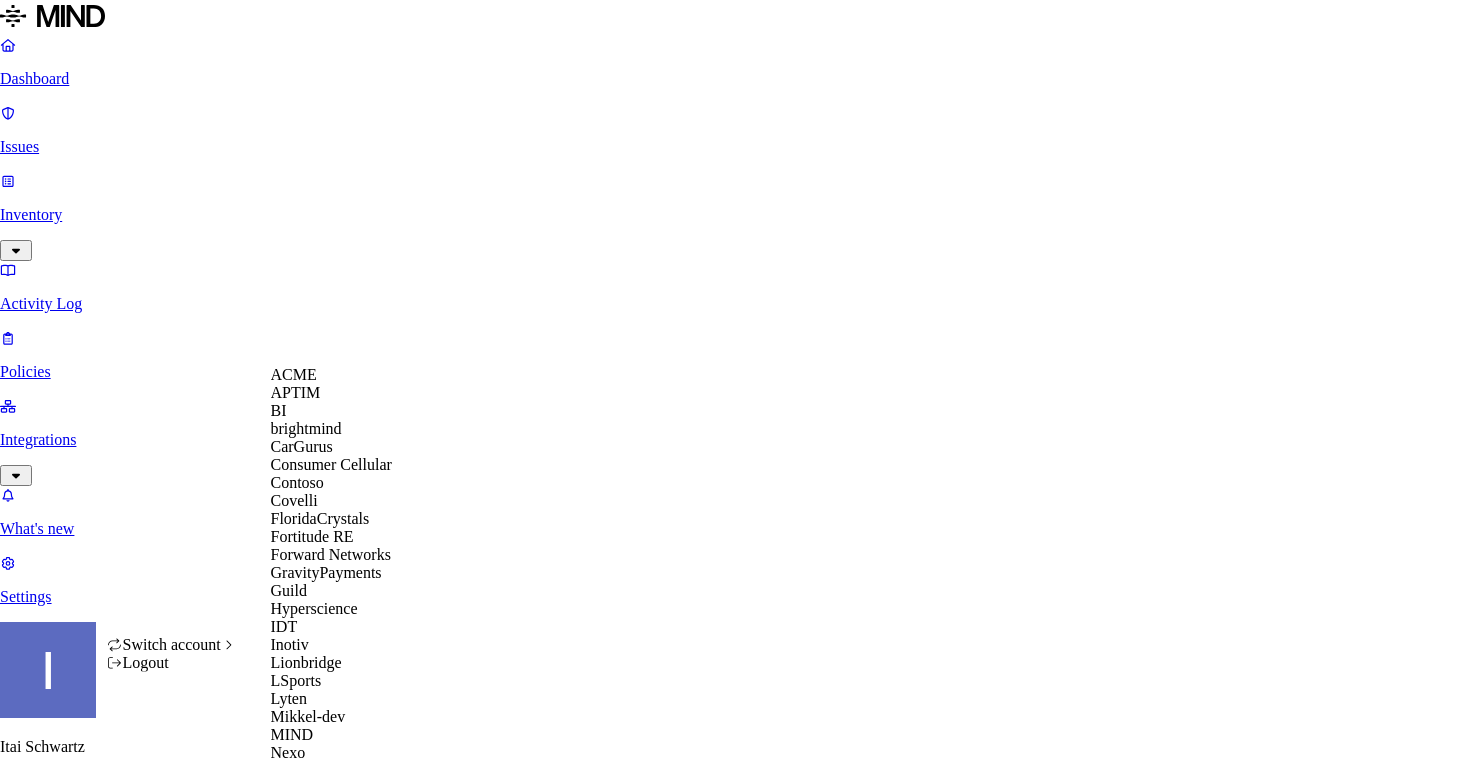 scroll, scrollTop: 992, scrollLeft: 0, axis: vertical 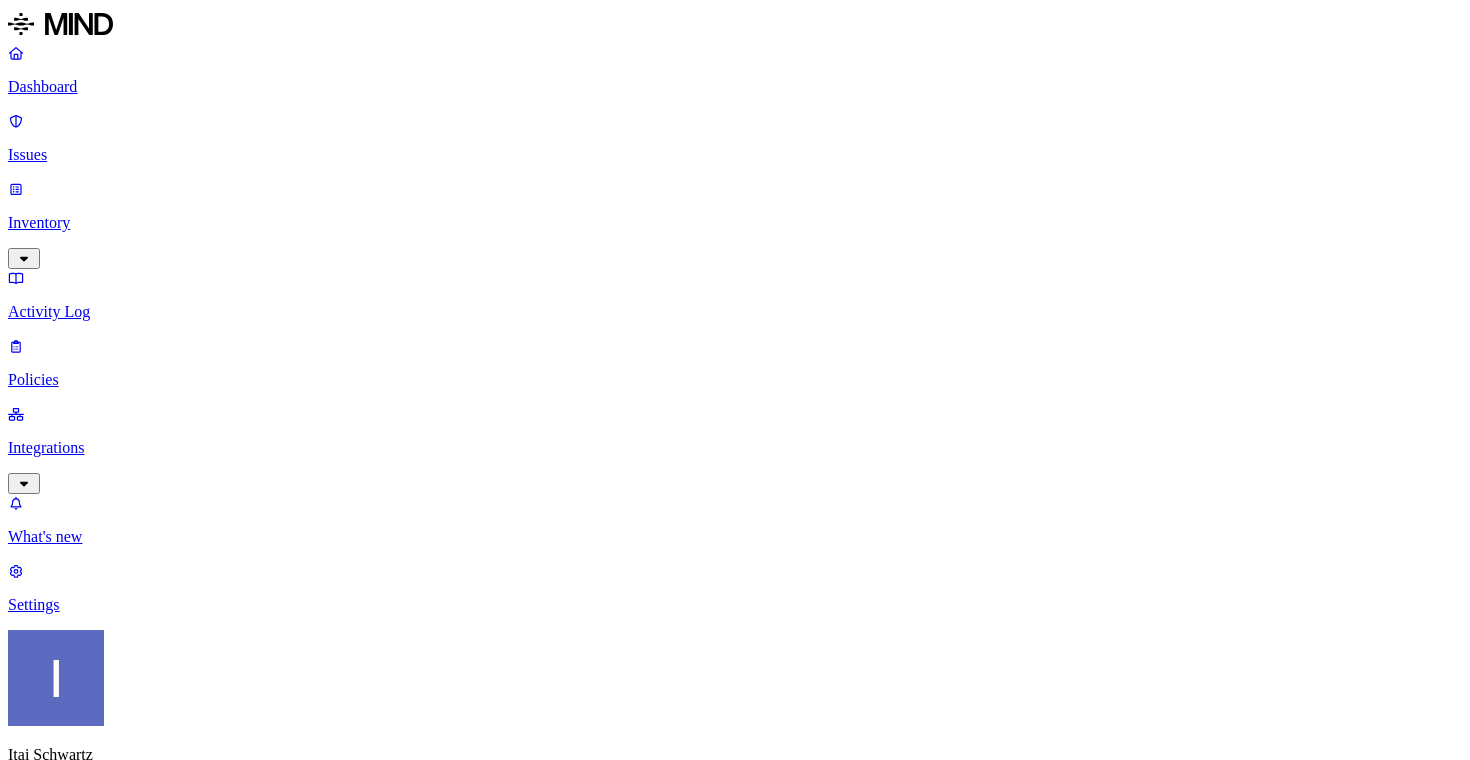 click on "Issues" at bounding box center (735, 138) 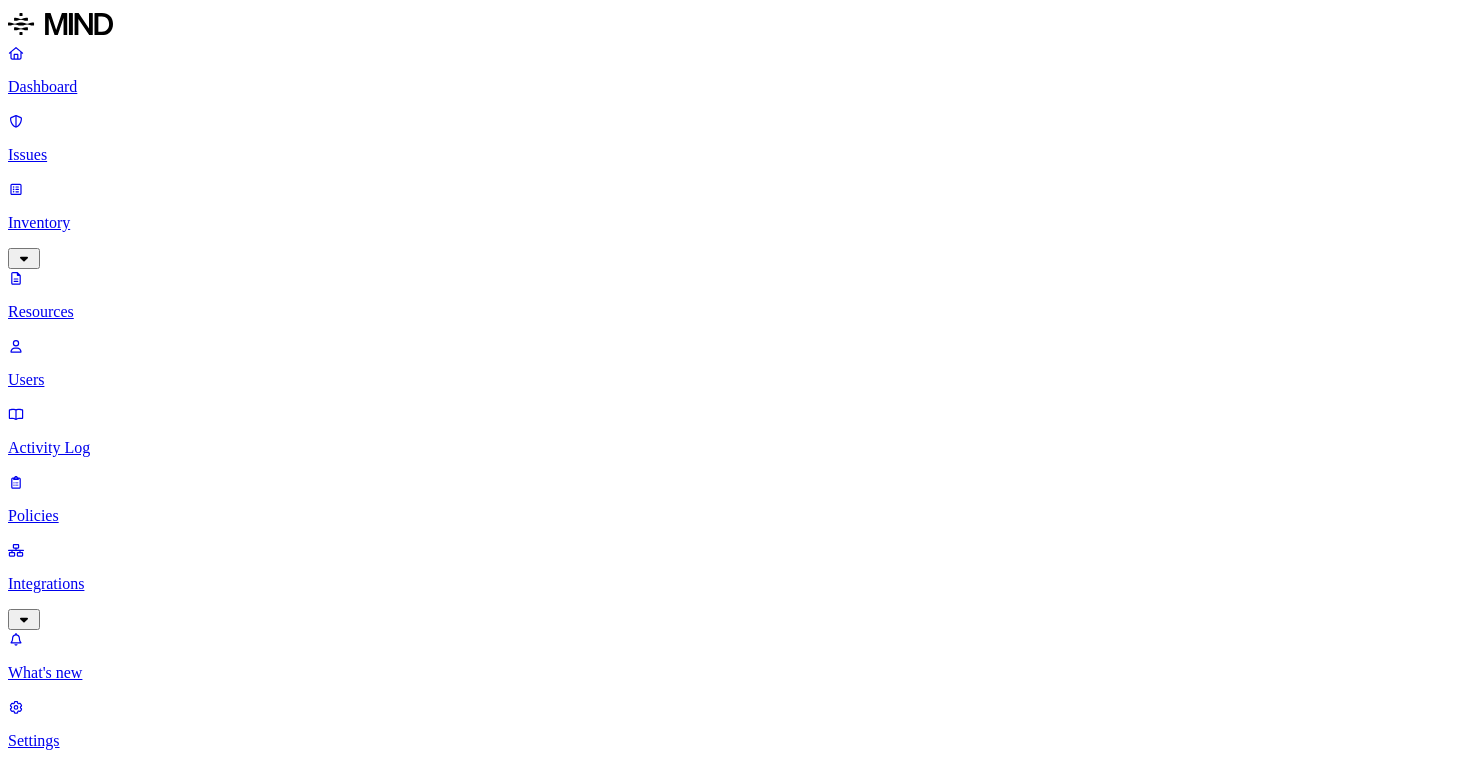 click on "Itai Schwartz Wafra" at bounding box center (735, 868) 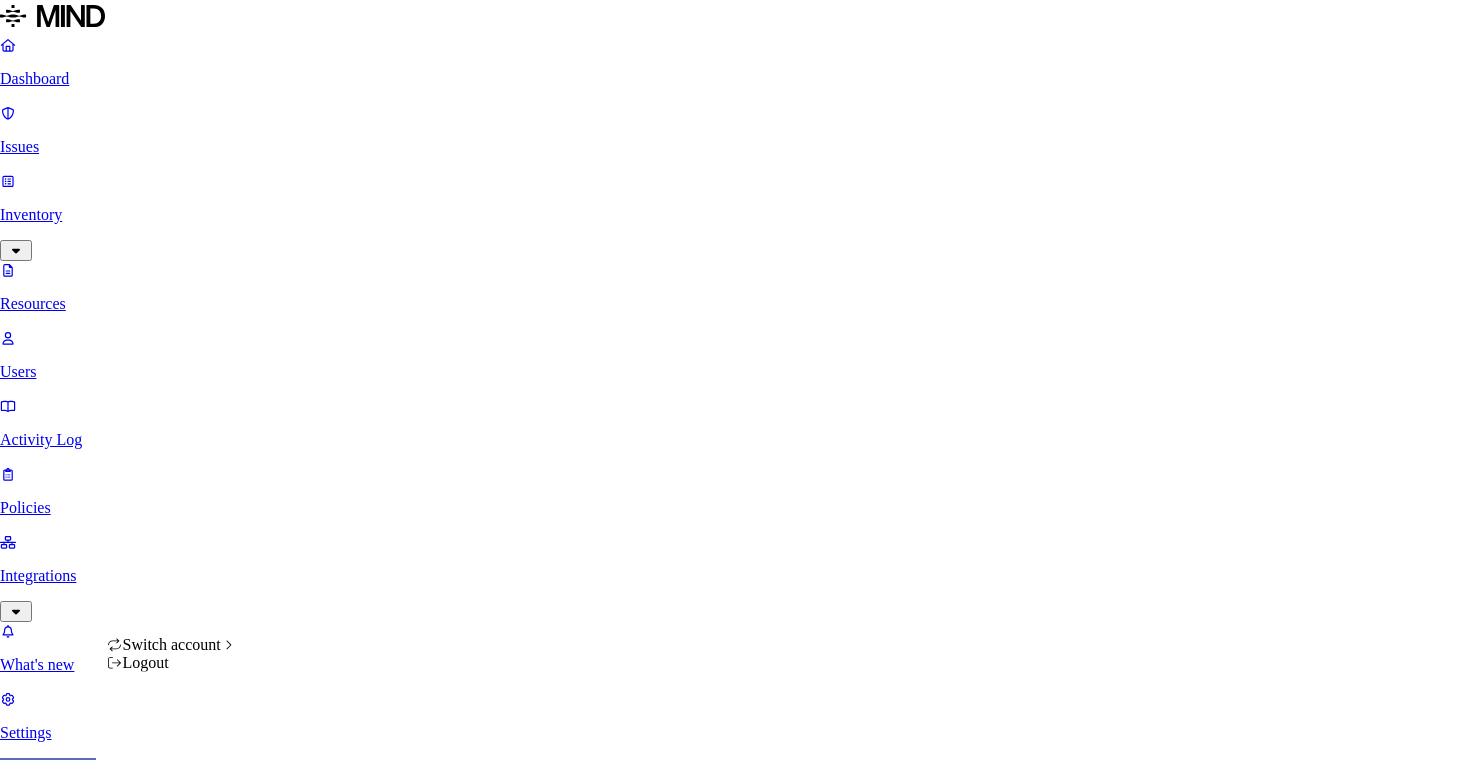click on "Dashboard Issues Inventory Resources Users Activity Log Policies Integrations What's new 1 Settings [FIRST] [LAST] Wafra Resources Kind File type Classification Category Data types Labels Access Last access Drive name Encrypted 10,000+ Resources Kind Resource Classification Category Access Last access time Full path McKinsey_Capturing the Next Wave of Growth in Alternative Investments_2014.pdf – – Internal 101 – AID/2. Strategic/4.0 WSI/Research/Industry Reports Mckinsey_MoP19 Insights into the dynamics of new trade flows.pdf – Bank Statement Internal 101 – AID/4. Due Diligence/Alternative financing/Stenn/Research/Consulting Tartaruga rig.JPG – – Internal 20 – AID/3.1 RealAssets/Pipeline/Miramar EM Energy/PetroVista/photos image001.jpg – – Internal 20 – AID/3.1 RealAssets/Pipeline/Miramar EM Energy/PetroVista/photos ses 107 d.jpg – – Internal 20 – AID/3.1 RealAssets/Pipeline/Miramar EM Energy/PetroVista/photos P1030281.JPG – – Internal 20 – – – Internal 101 – 8" at bounding box center (735, 37949) 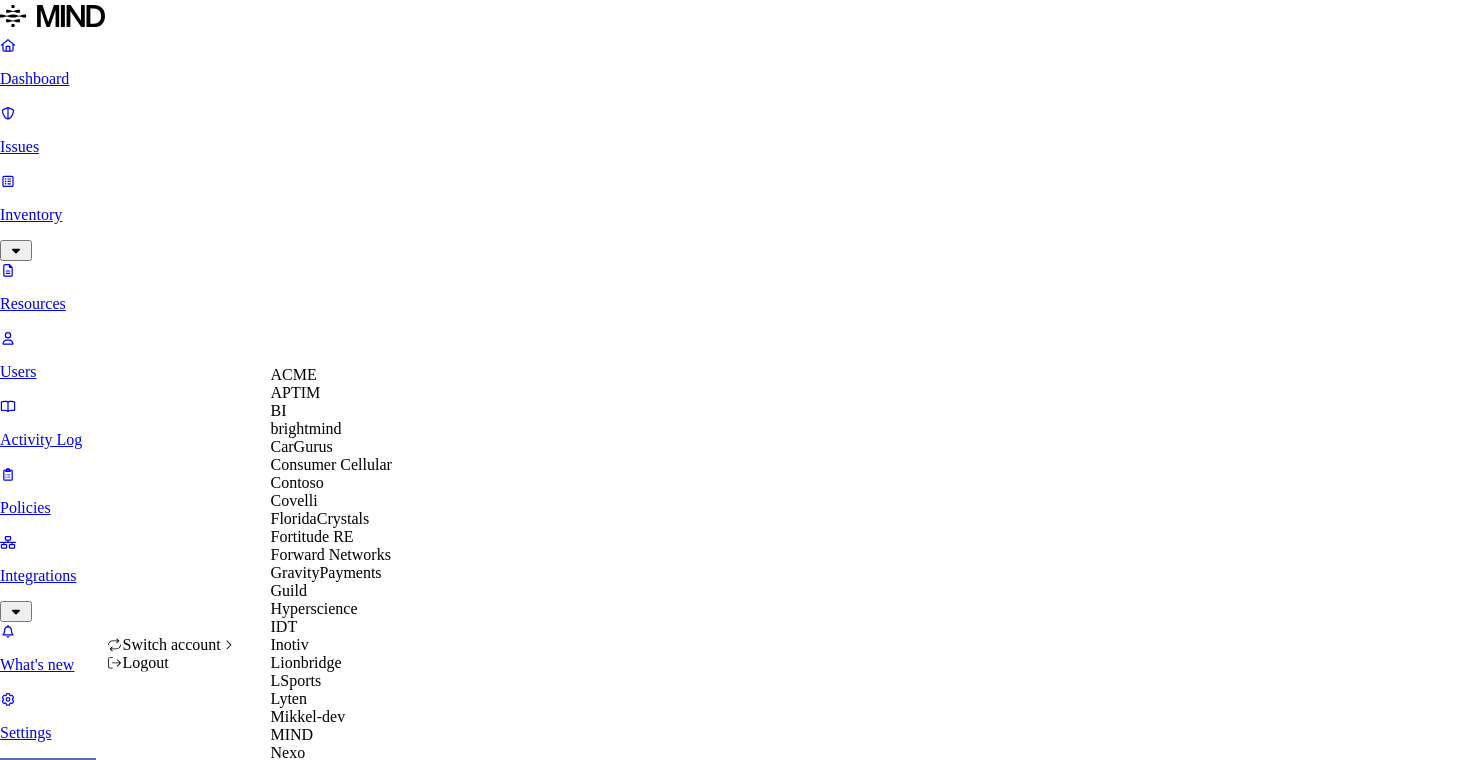 scroll, scrollTop: 0, scrollLeft: 0, axis: both 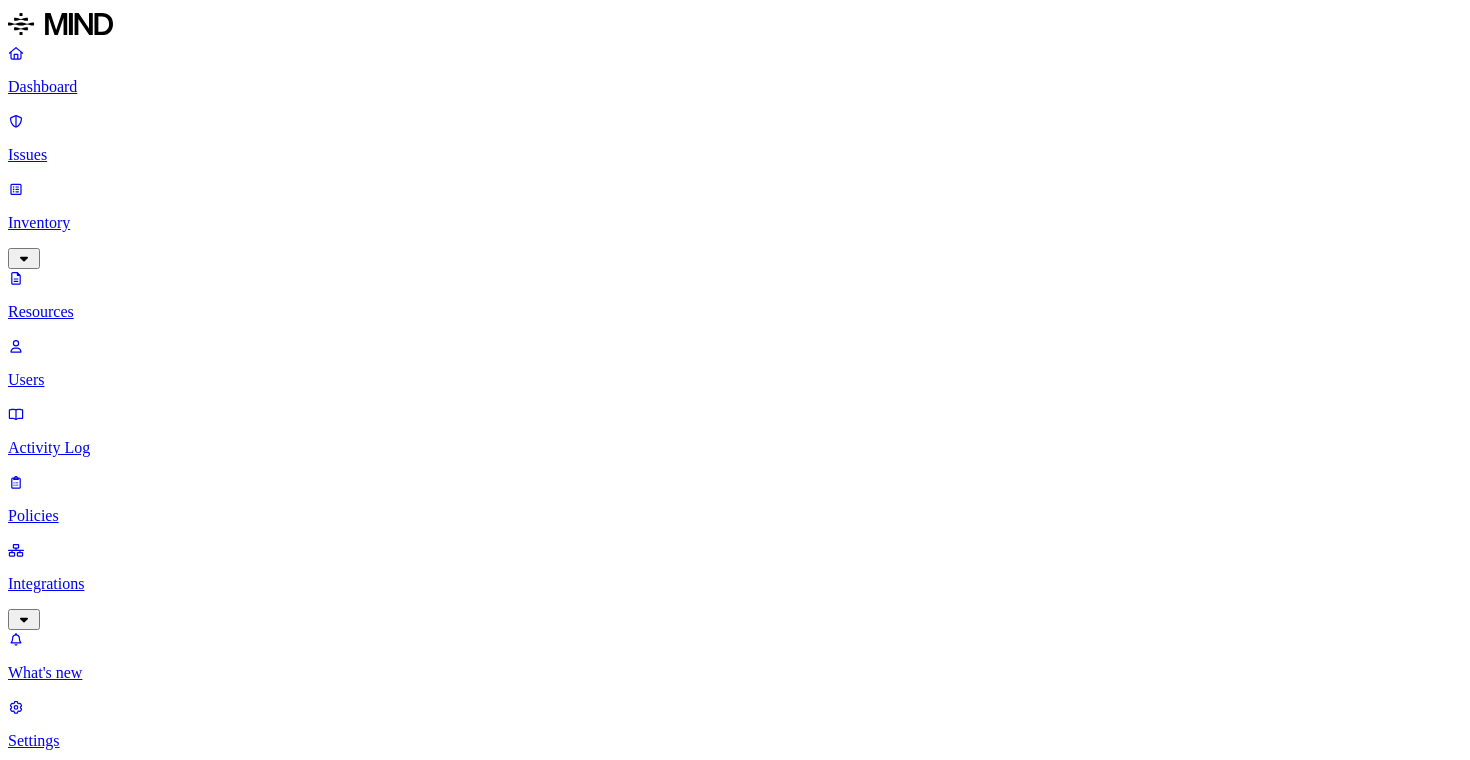 click on "[FILENAME] – – Internal 1 – [EMAIL]" at bounding box center [1604, 1478] 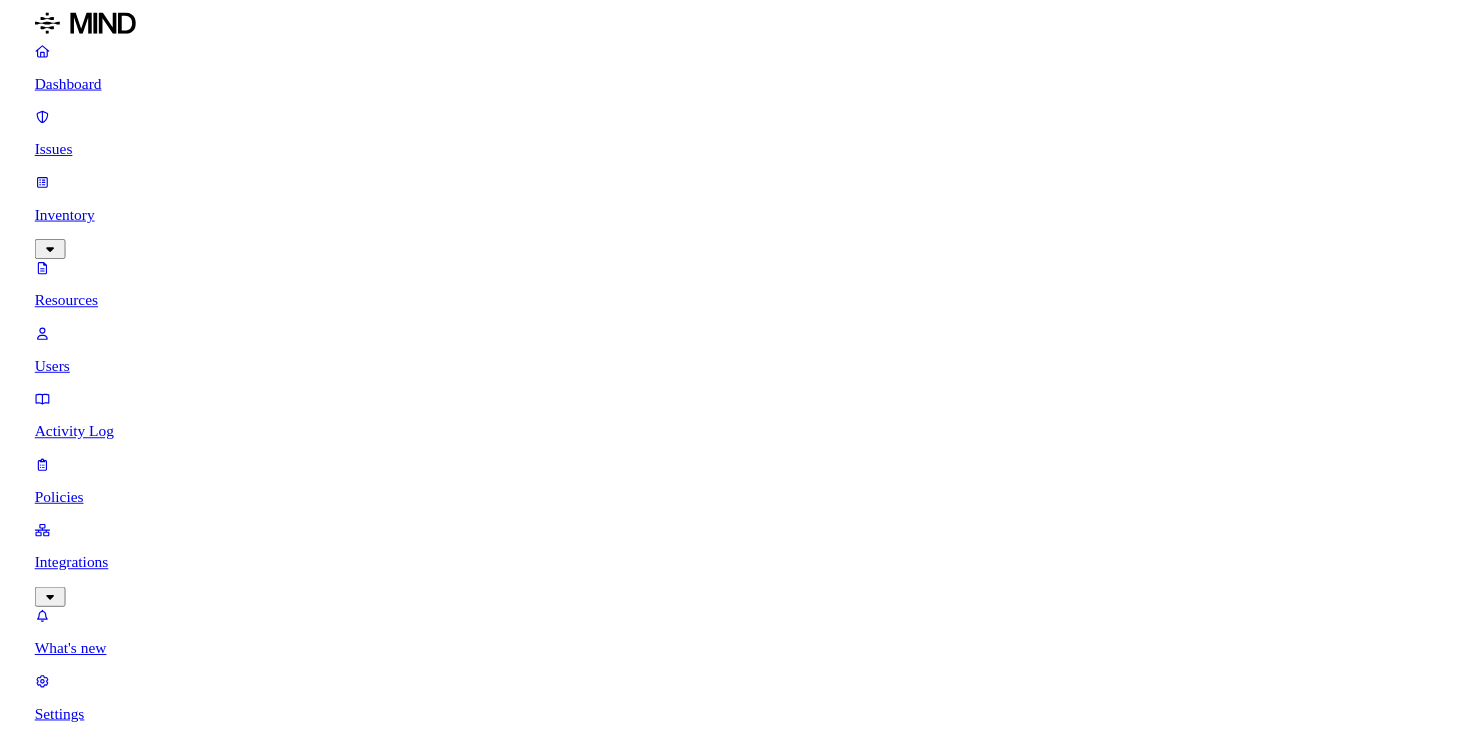 scroll, scrollTop: 0, scrollLeft: 0, axis: both 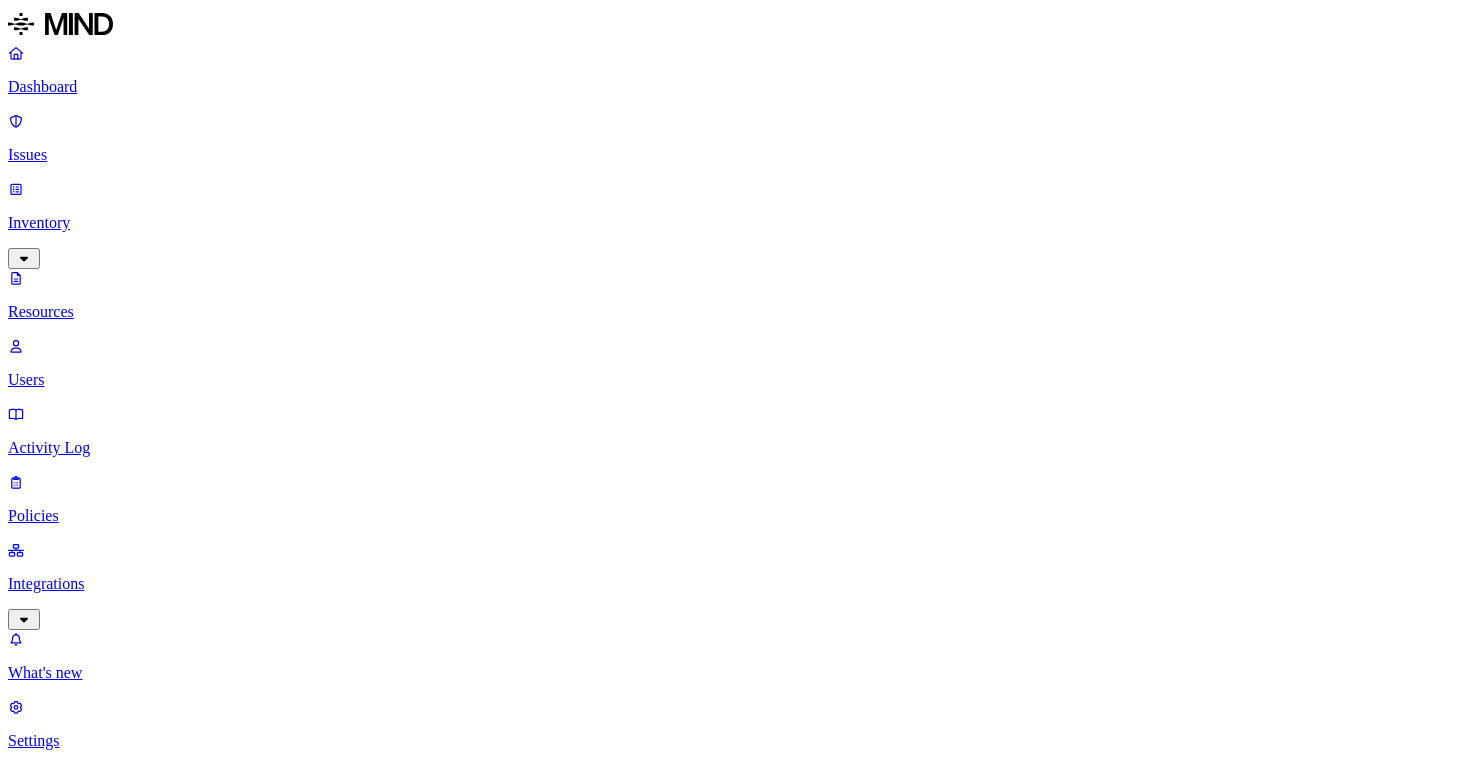type 